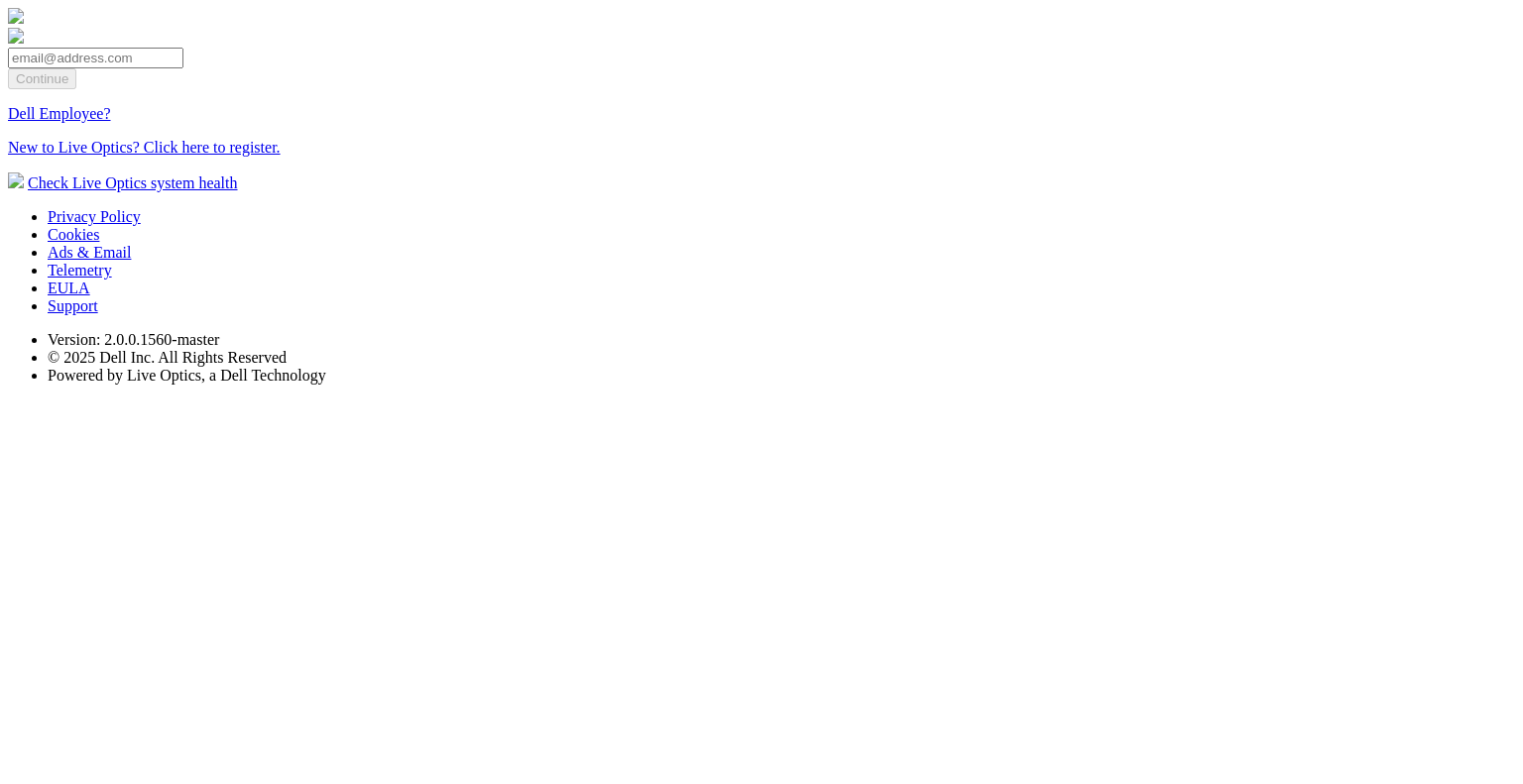 scroll, scrollTop: 0, scrollLeft: 0, axis: both 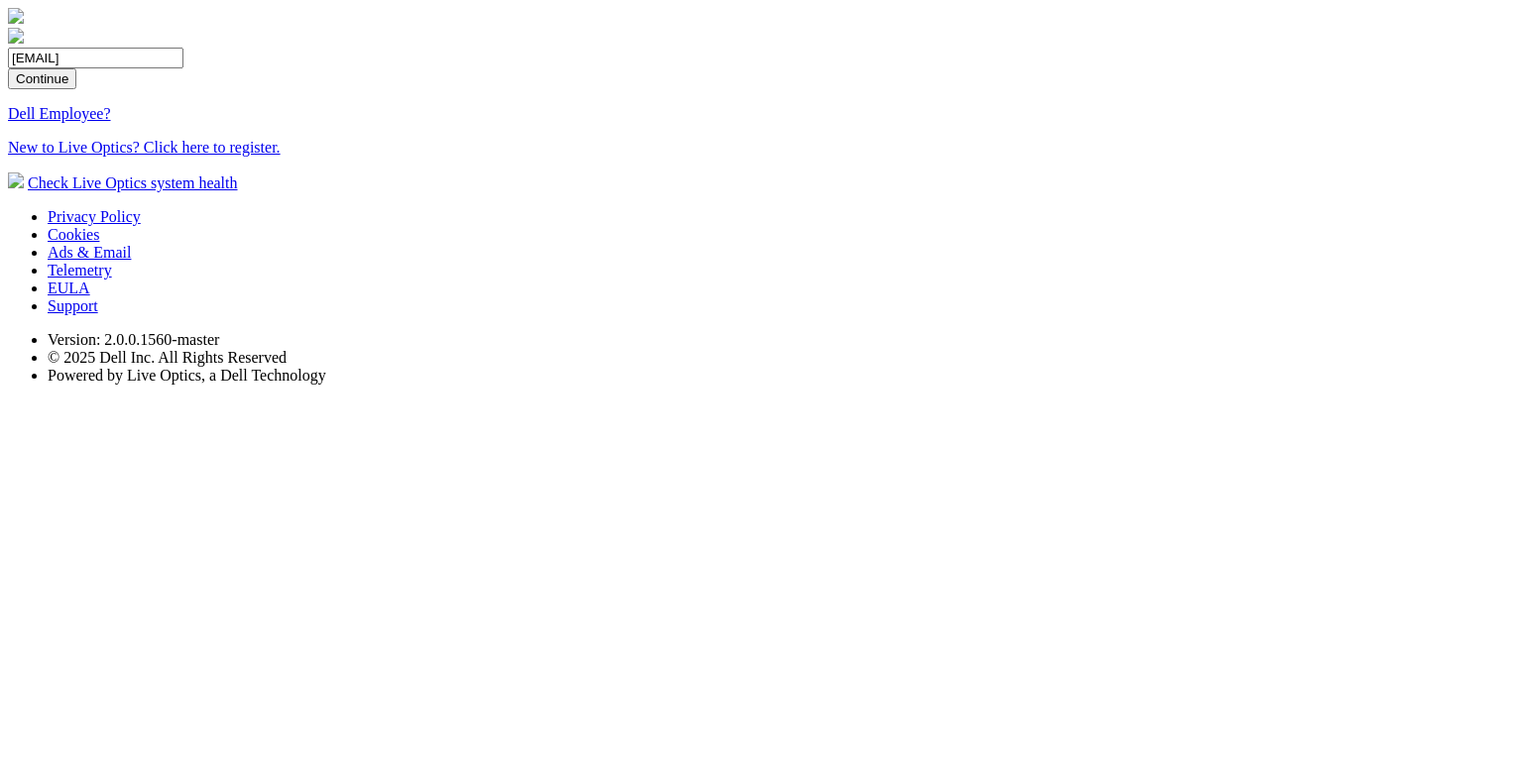 click on "Continue" at bounding box center (42, 78) 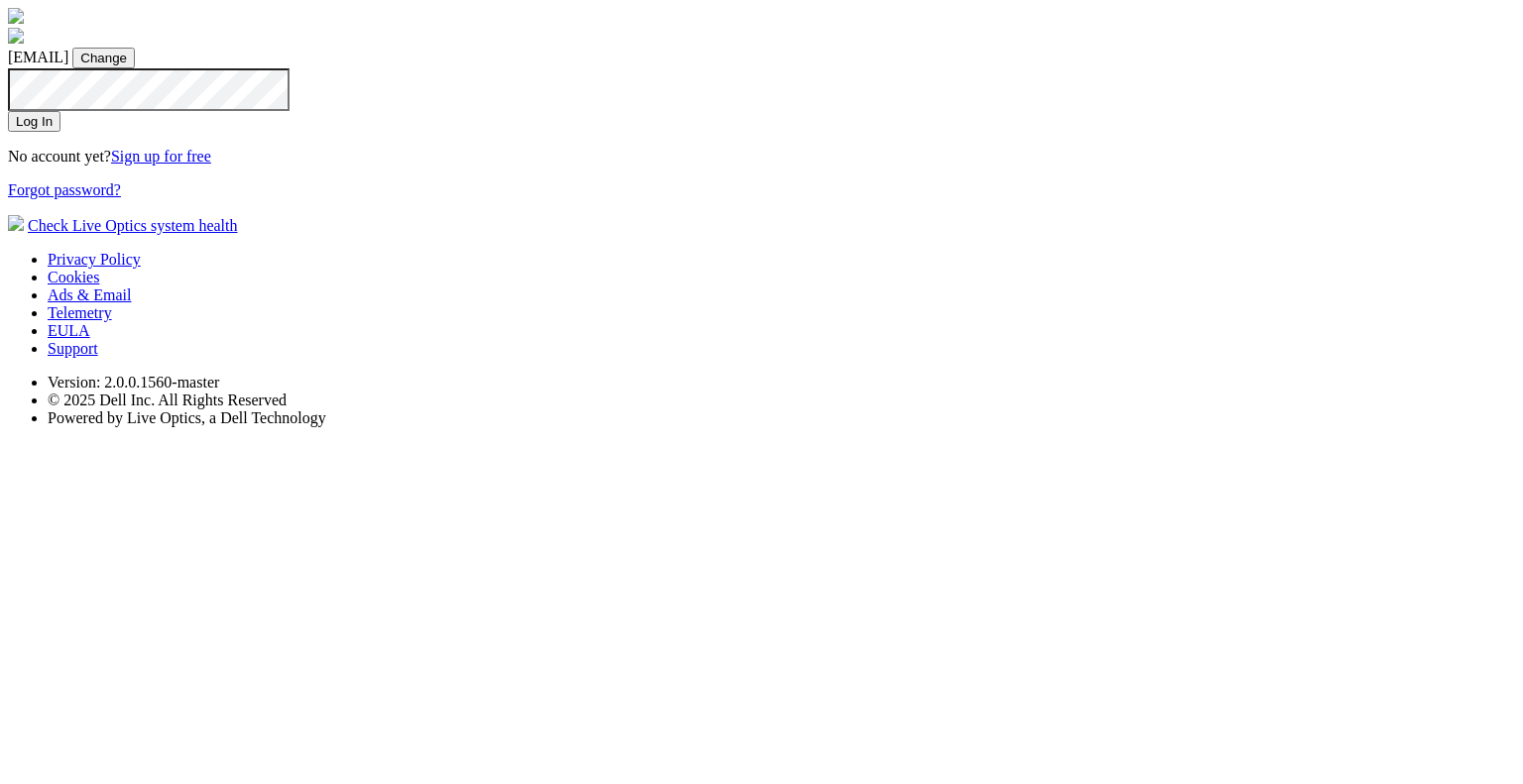 click on "Log In" at bounding box center [34, 121] 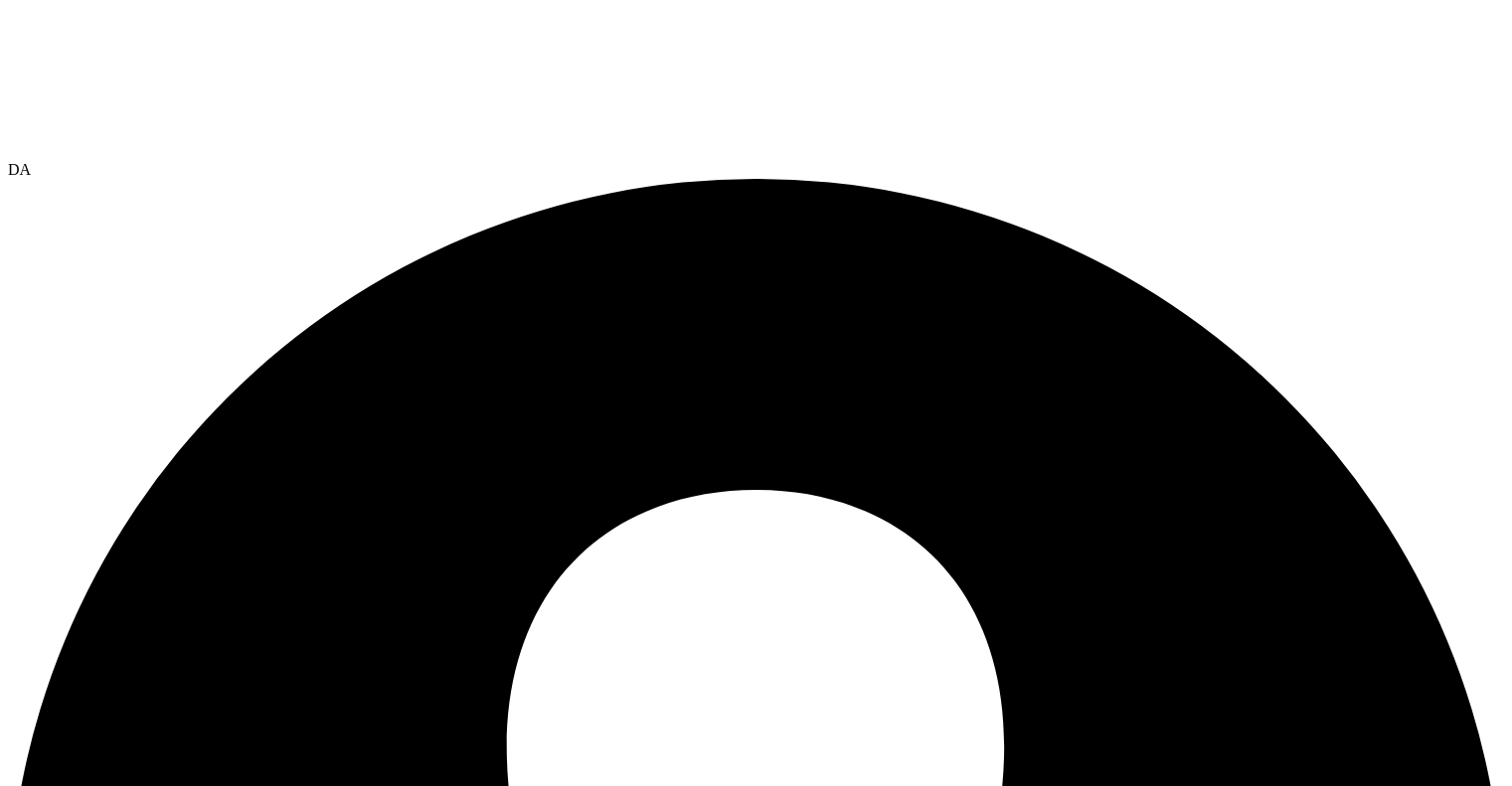scroll, scrollTop: 0, scrollLeft: 0, axis: both 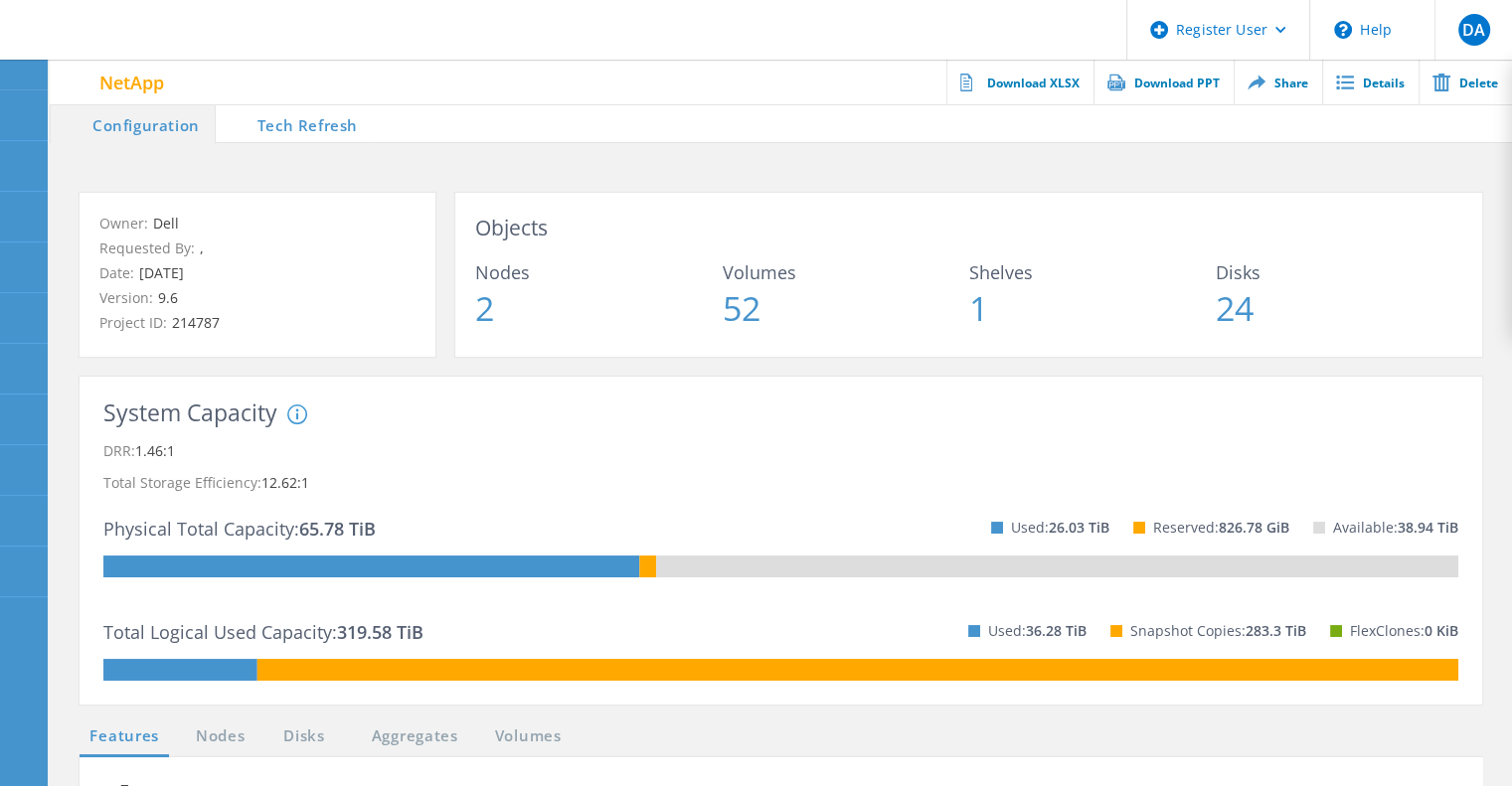 click on "Tech Refresh" at bounding box center [294, 123] 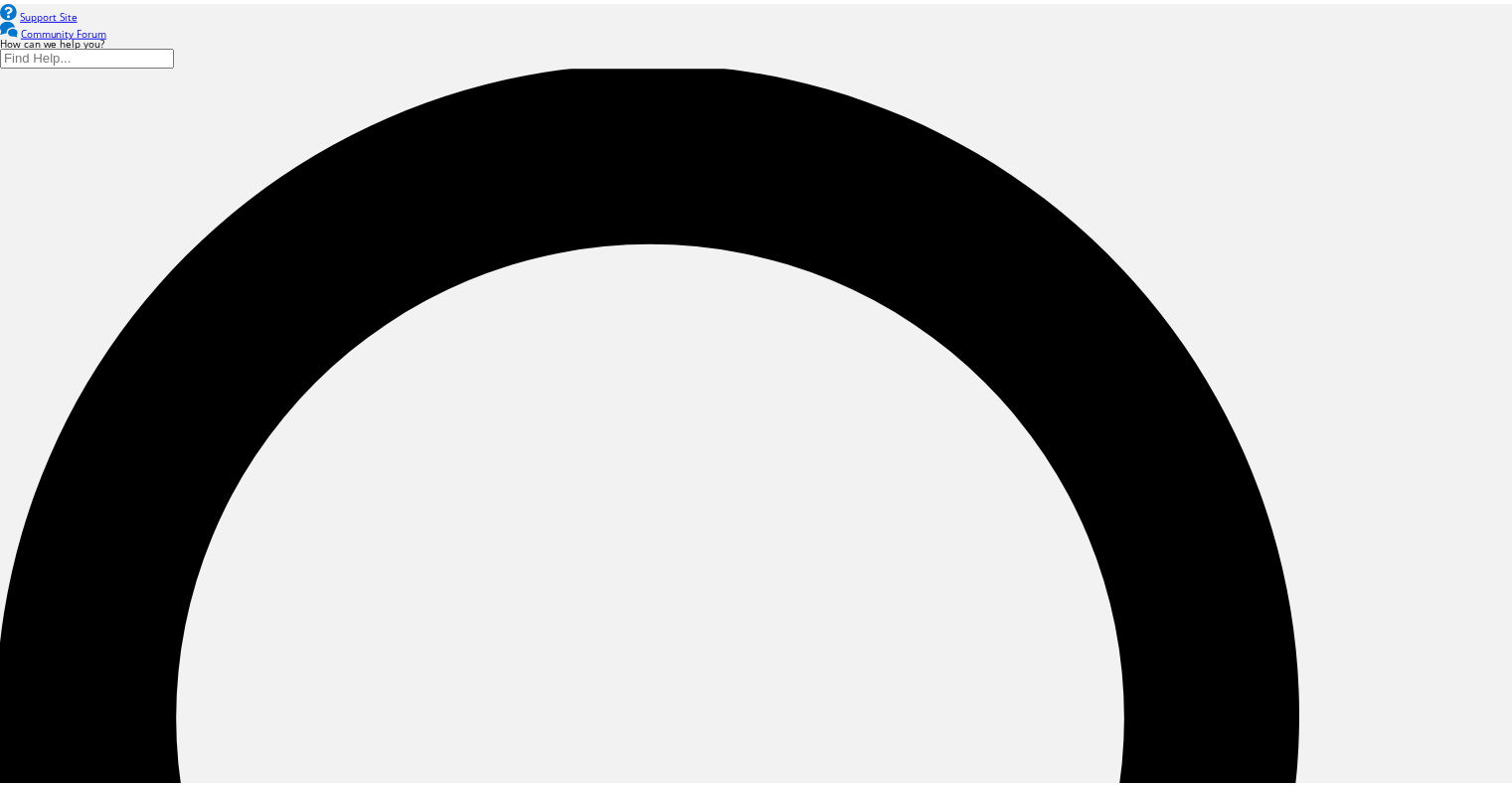scroll, scrollTop: 0, scrollLeft: 0, axis: both 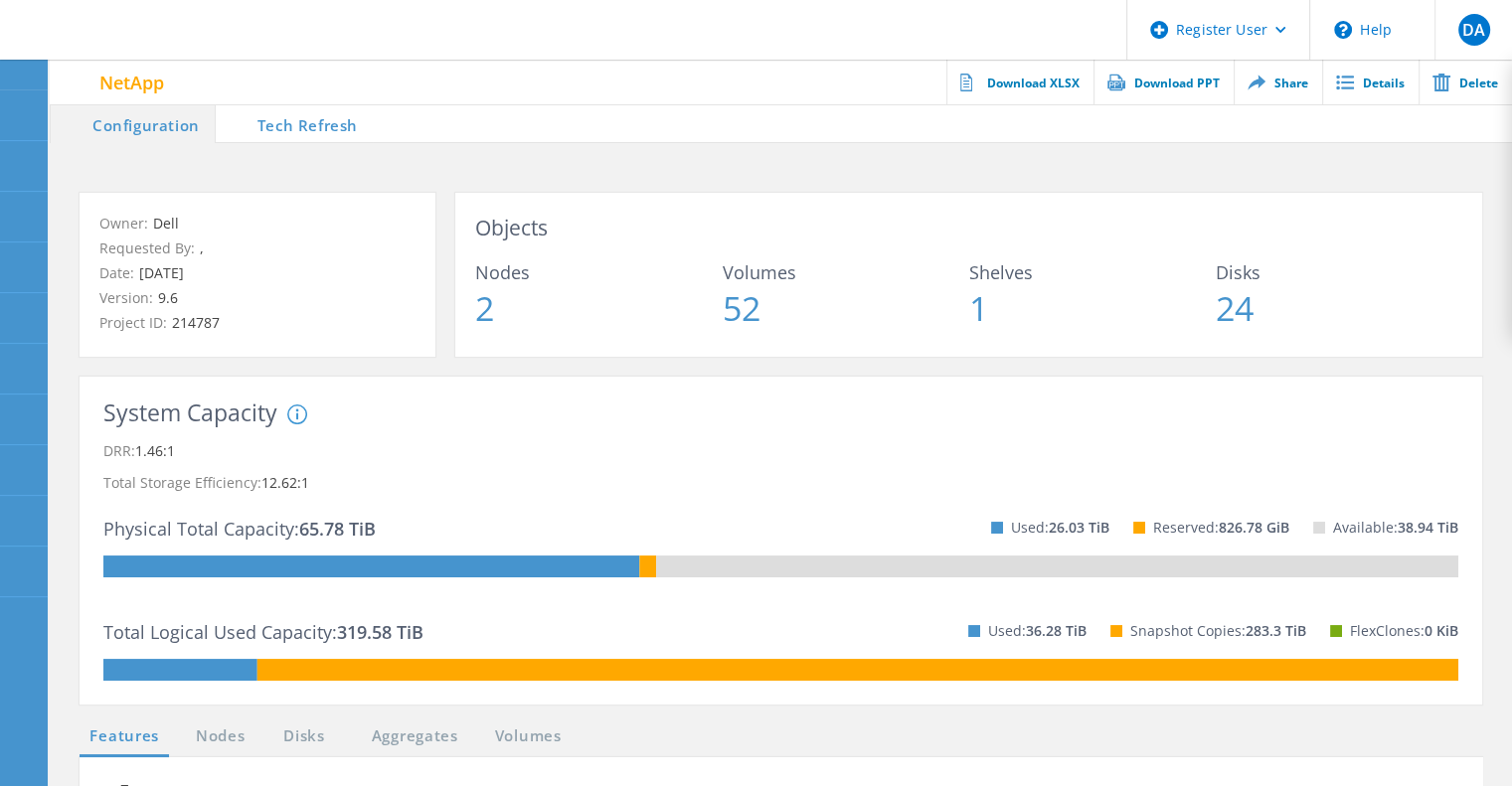 click on "Tech Refresh" at bounding box center (294, 123) 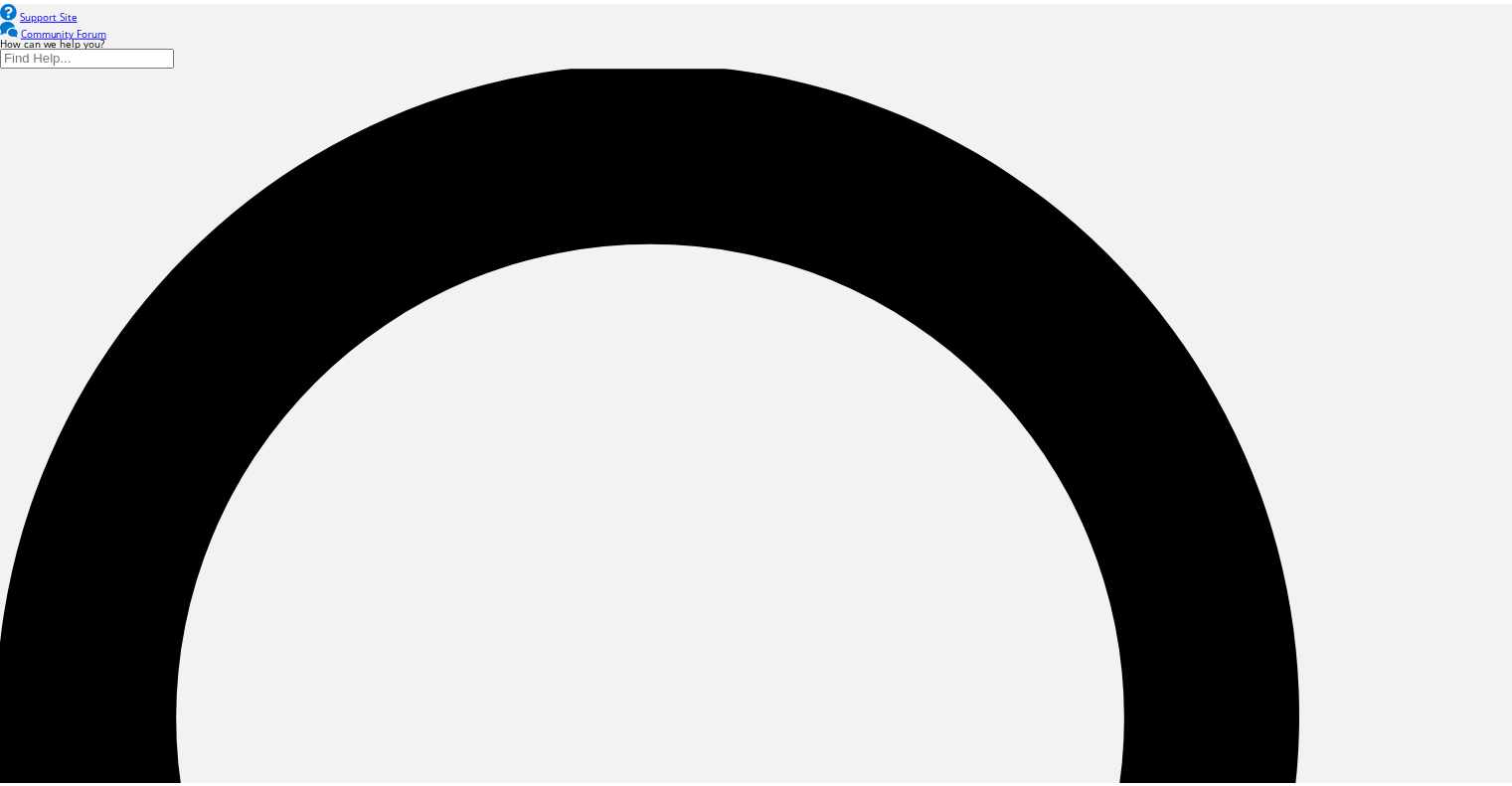 scroll, scrollTop: 0, scrollLeft: 0, axis: both 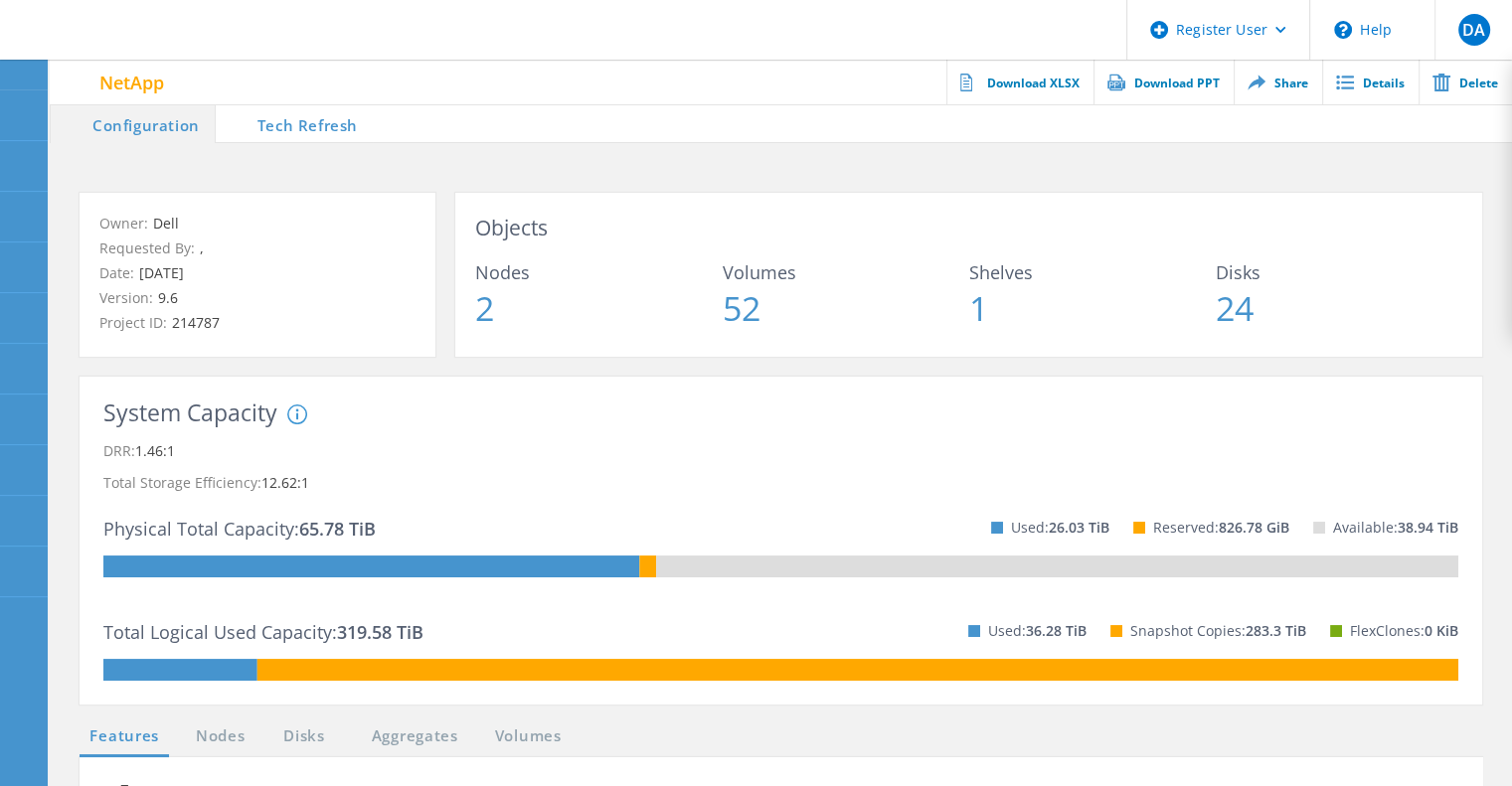 click on "Tech Refresh" at bounding box center [294, 123] 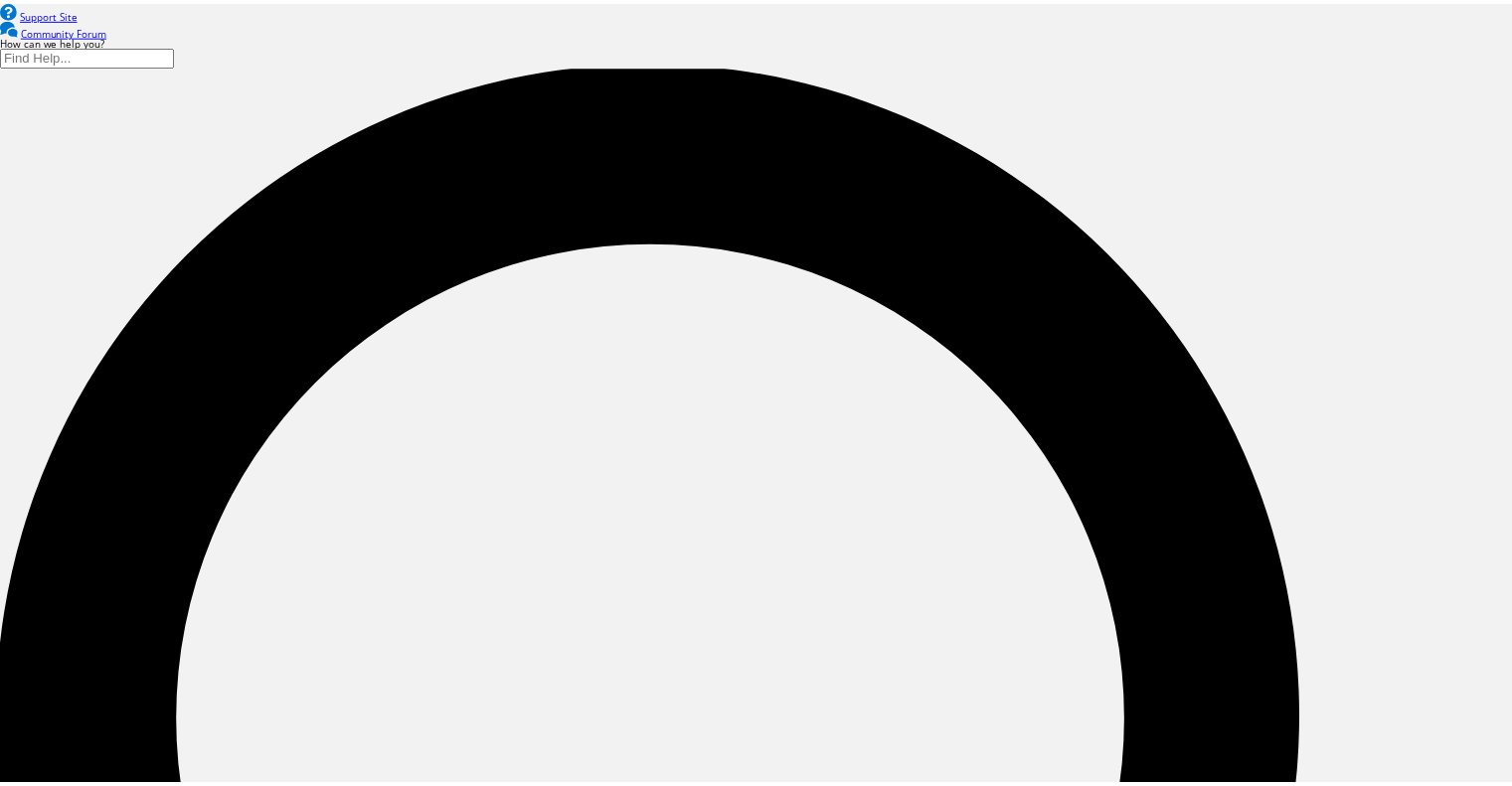 scroll, scrollTop: 0, scrollLeft: 0, axis: both 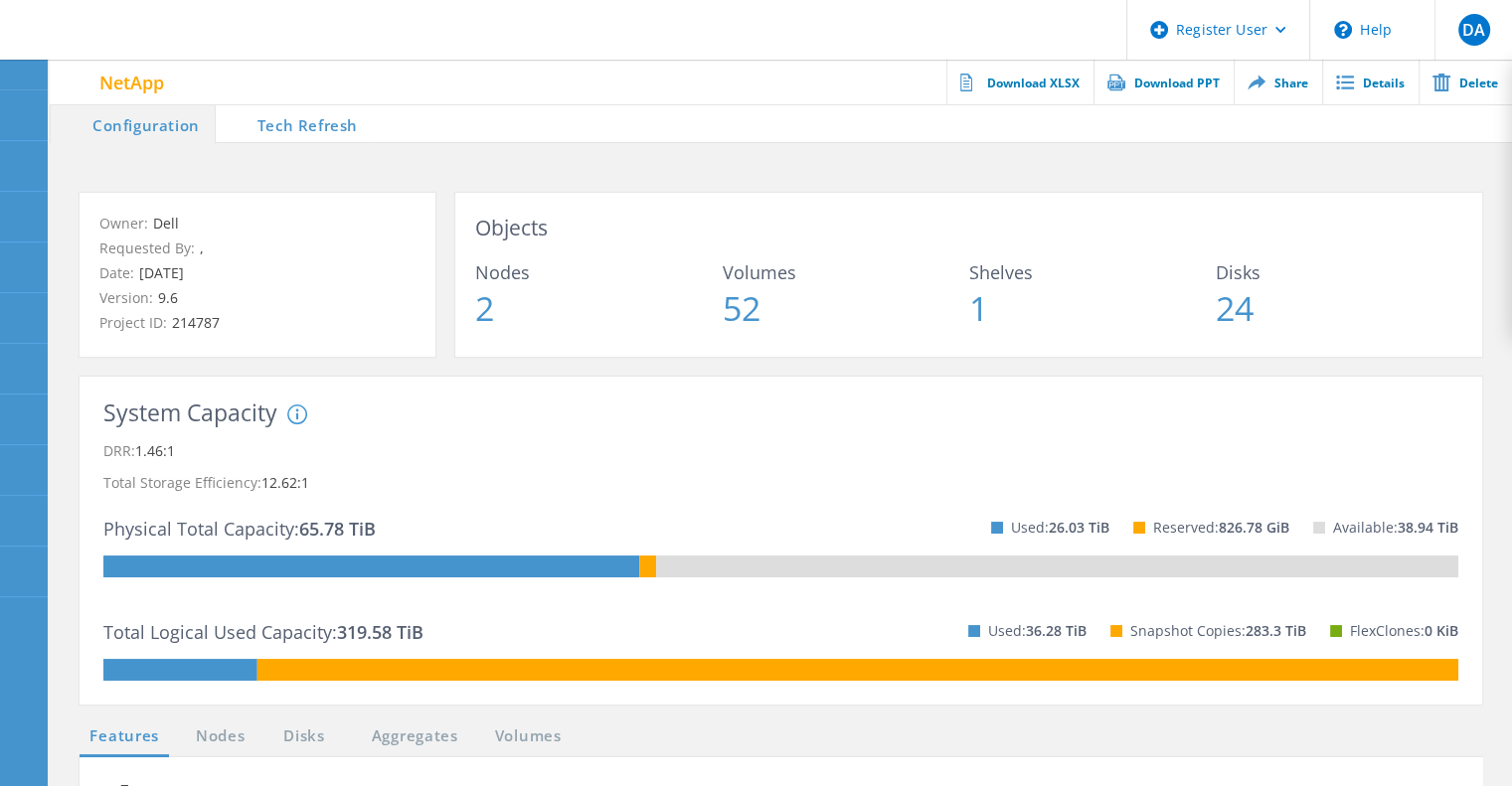 click on "Tech Refresh" at bounding box center [294, 123] 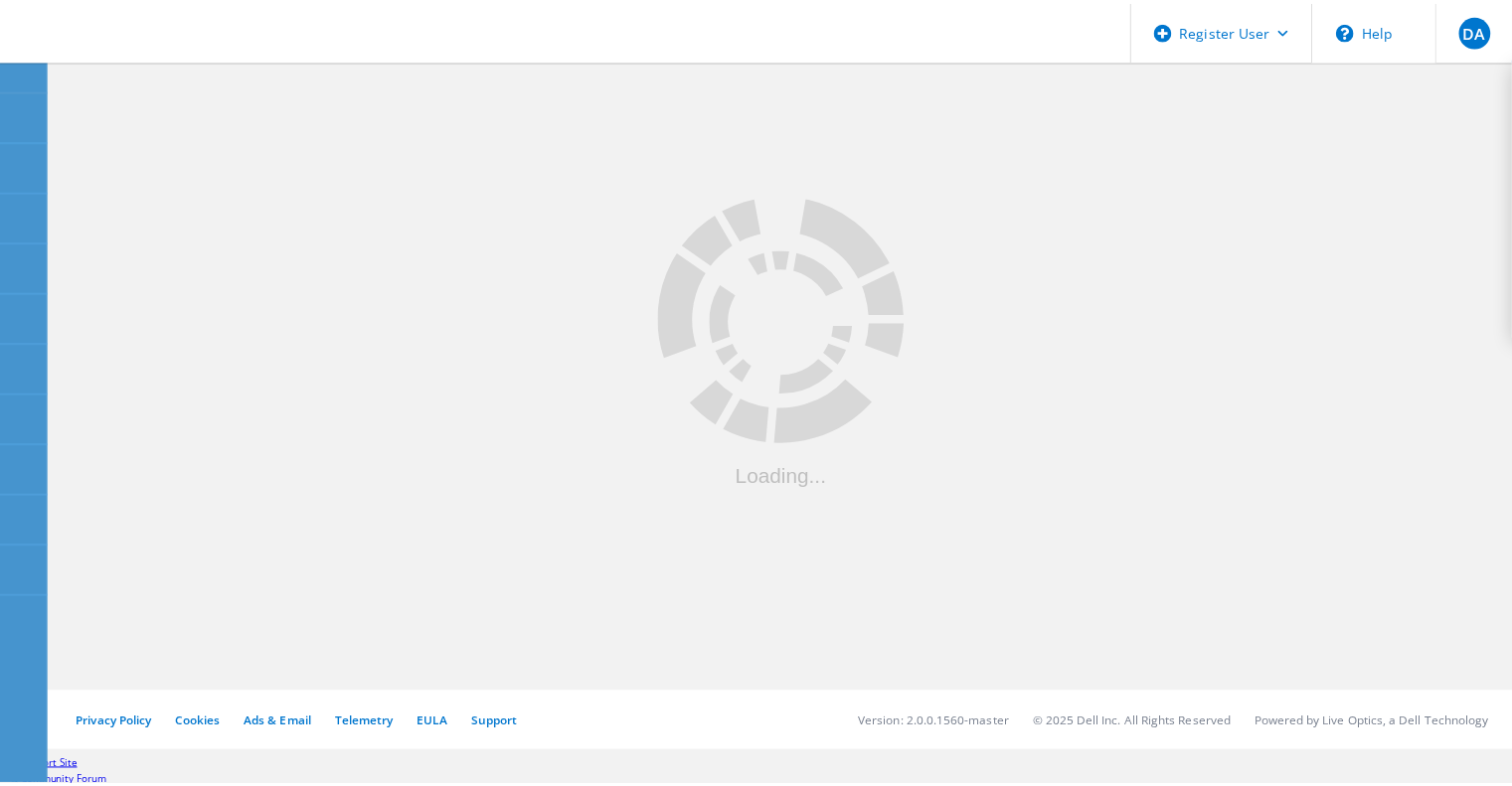 scroll, scrollTop: 0, scrollLeft: 0, axis: both 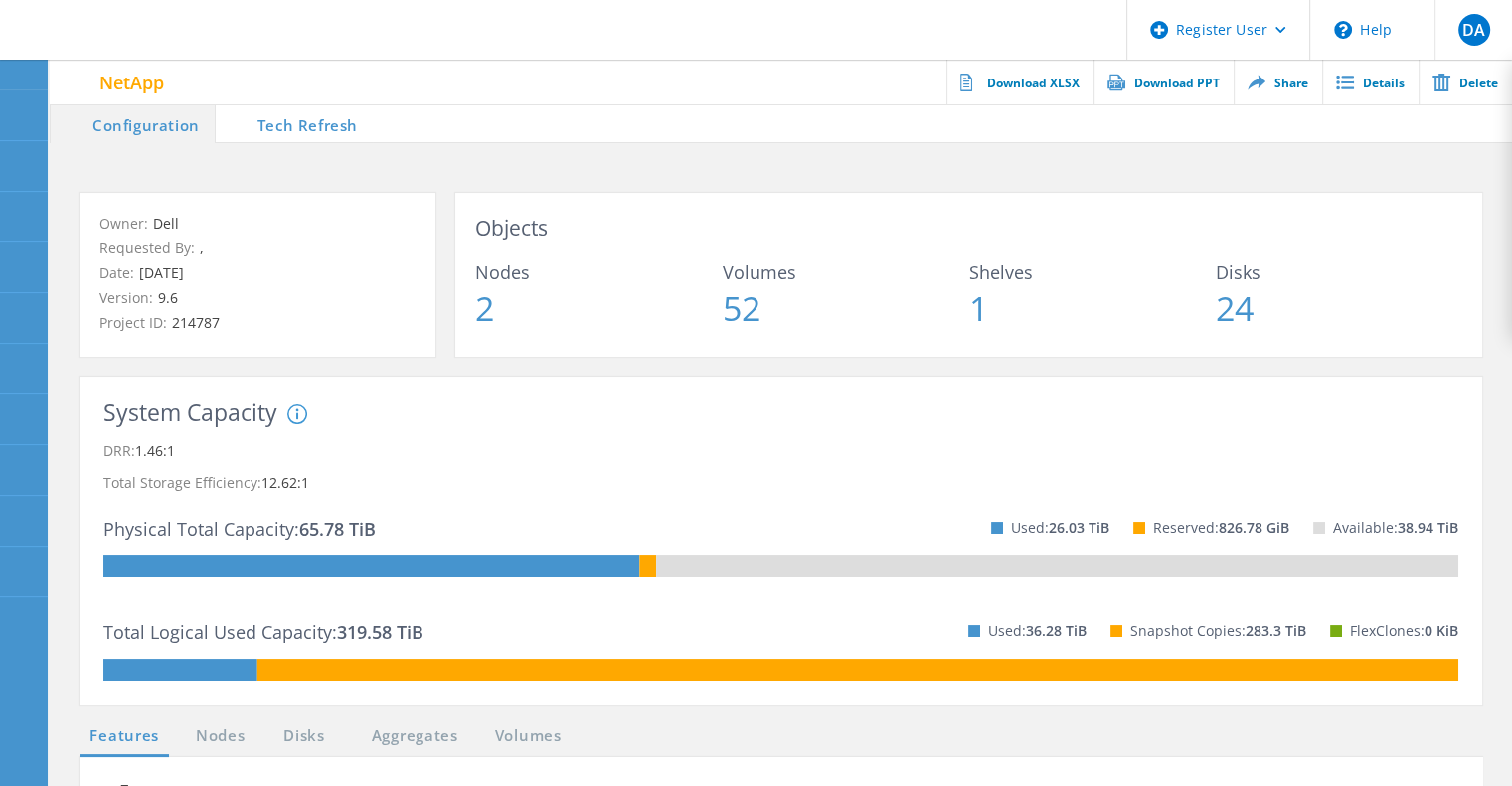 click on "Tech Refresh" at bounding box center [294, 123] 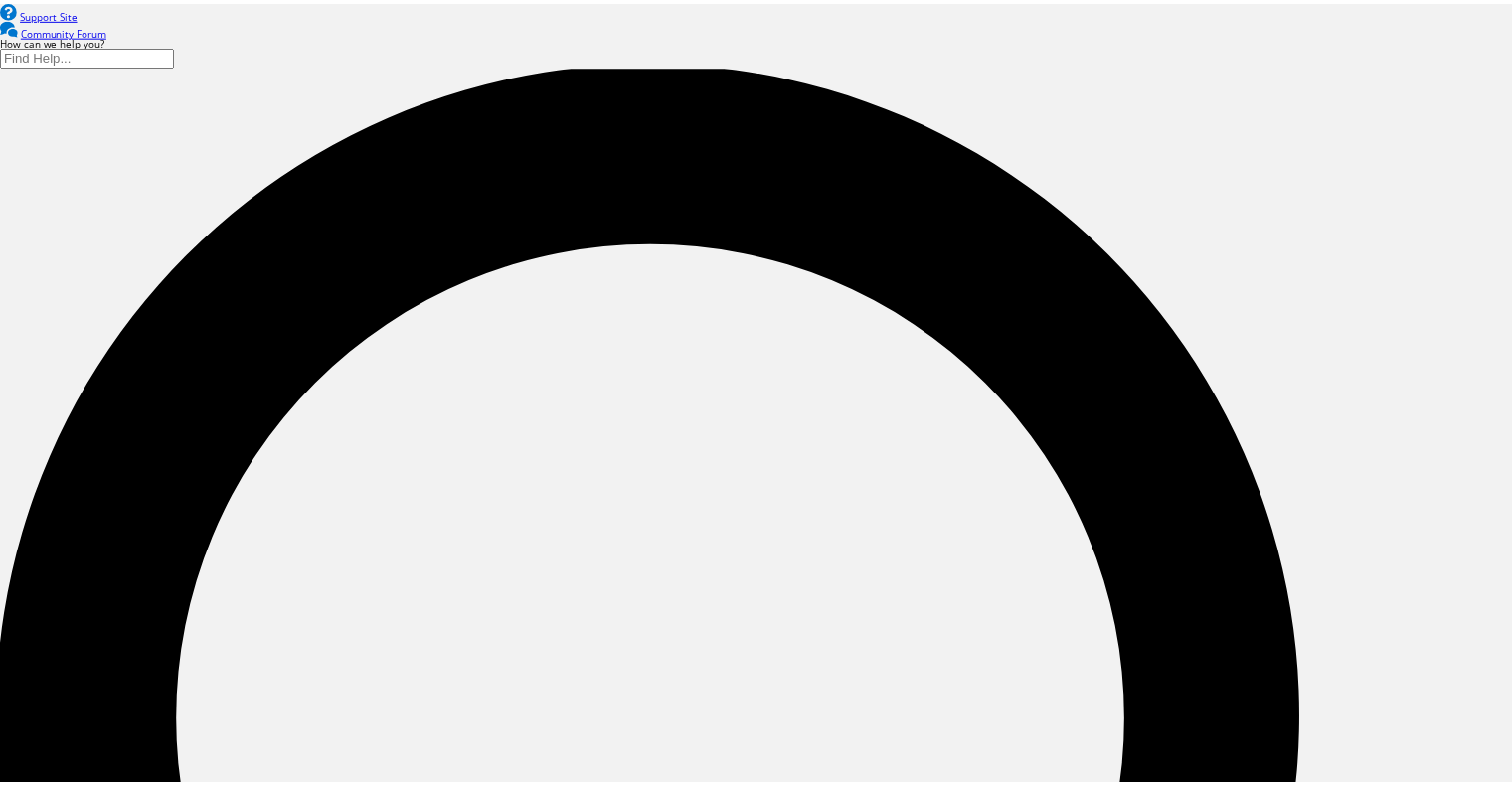 scroll, scrollTop: 0, scrollLeft: 0, axis: both 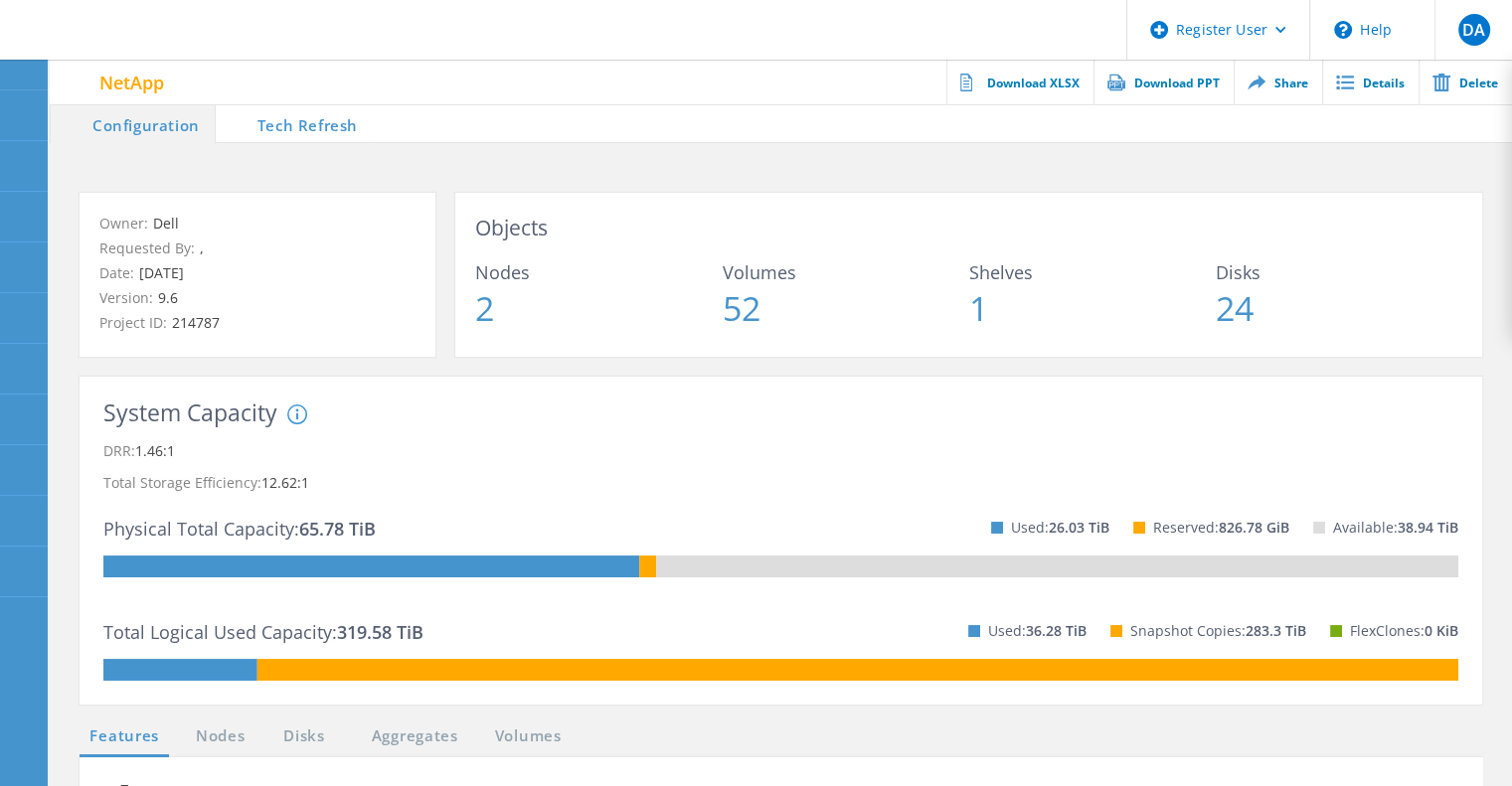 click on "Tech Refresh" at bounding box center [294, 123] 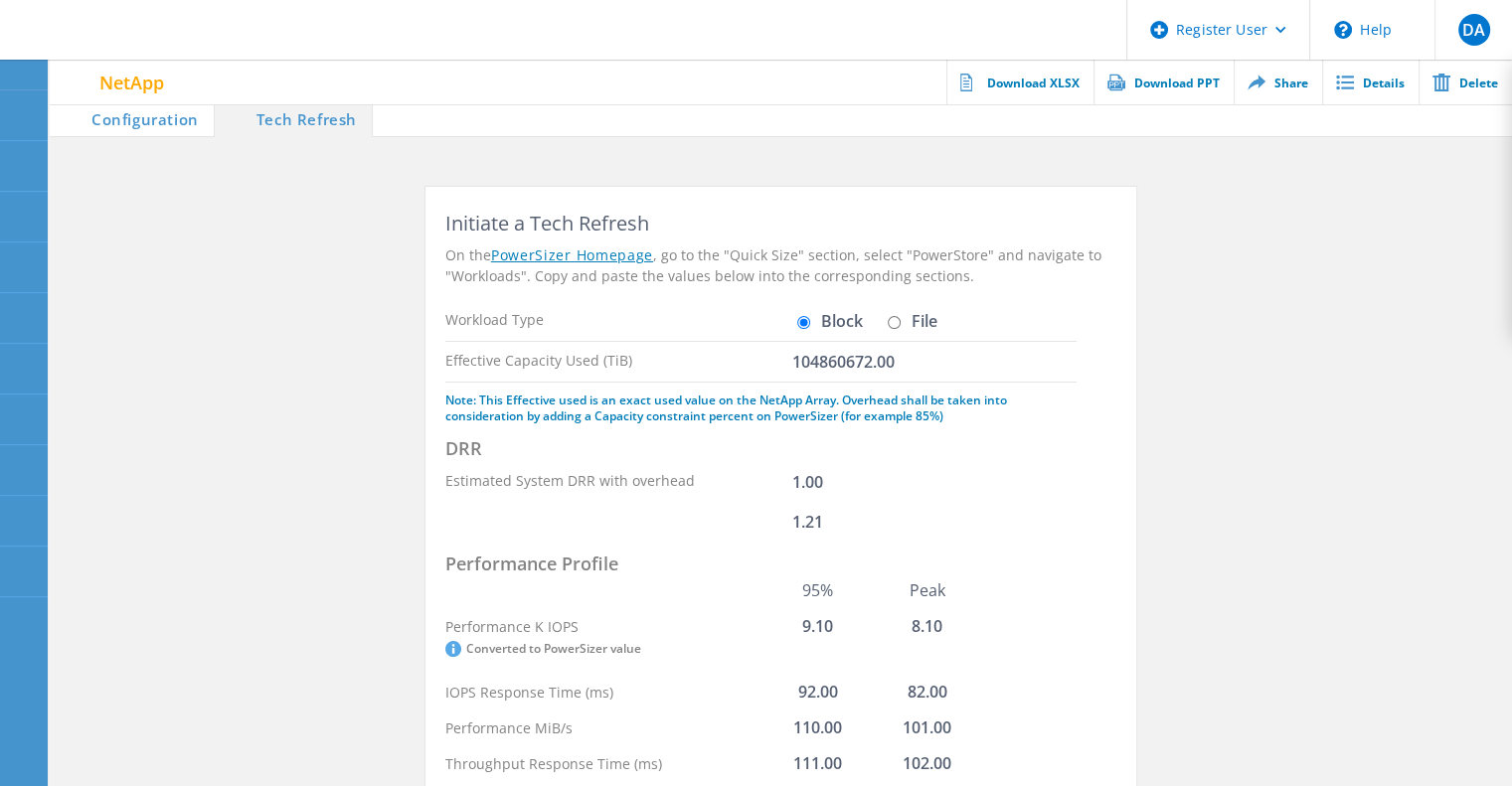 scroll, scrollTop: 0, scrollLeft: 0, axis: both 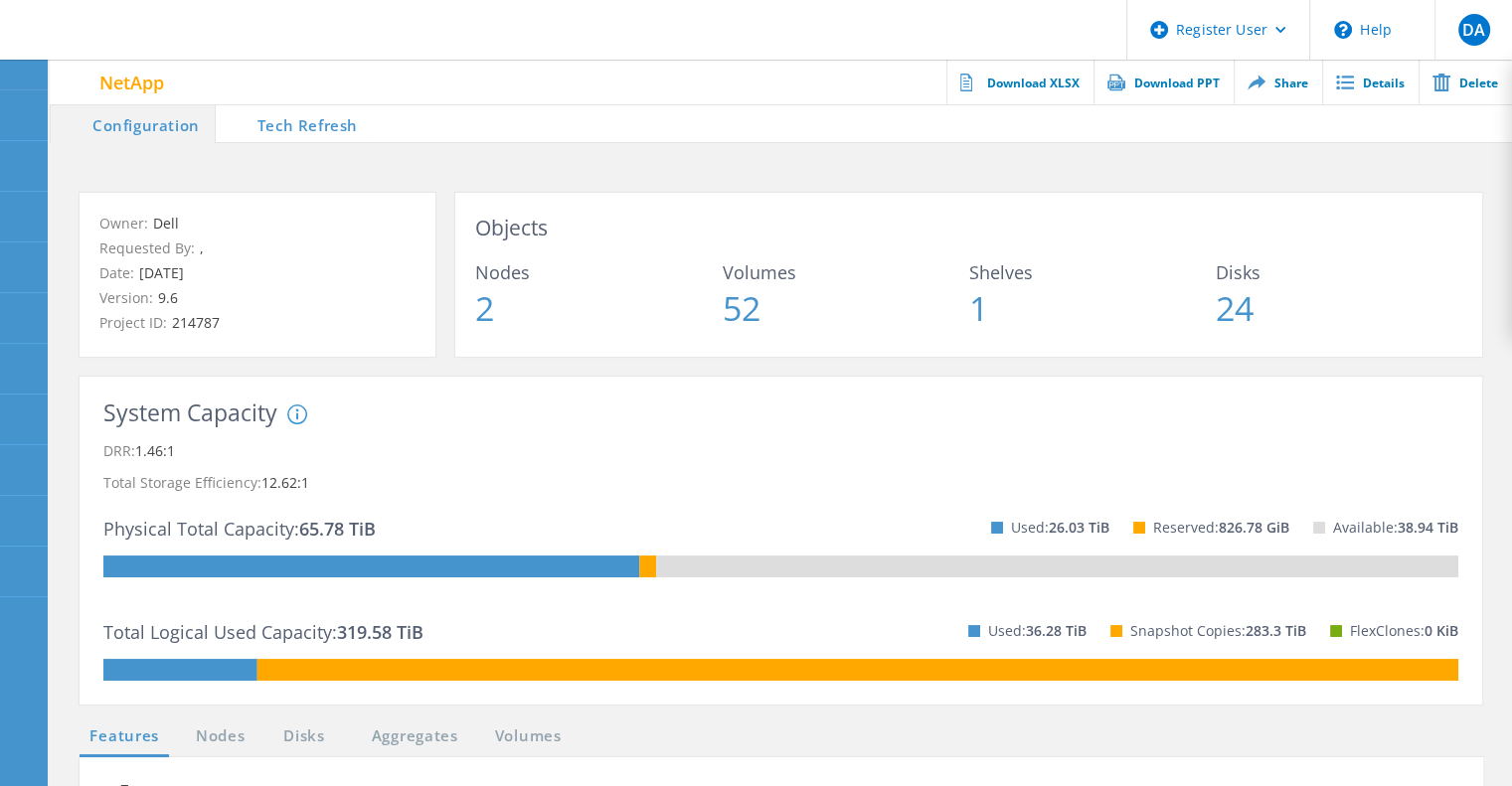 click on "Tech Refresh" at bounding box center (294, 123) 